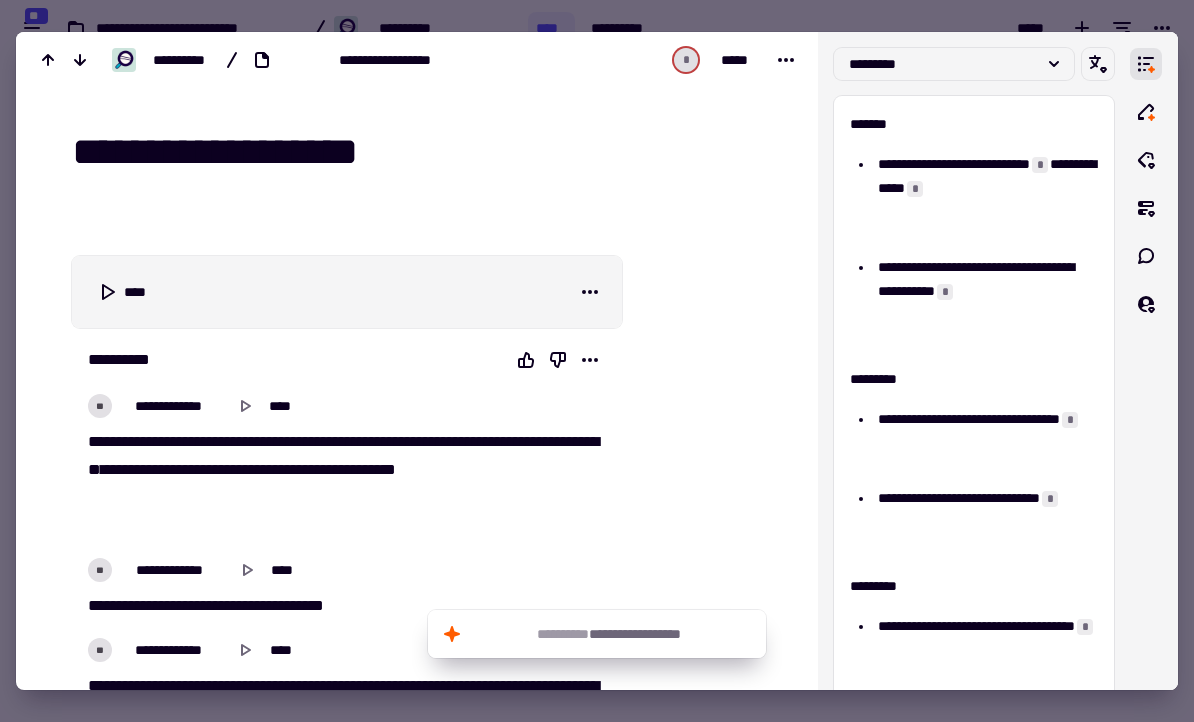 scroll, scrollTop: 0, scrollLeft: 0, axis: both 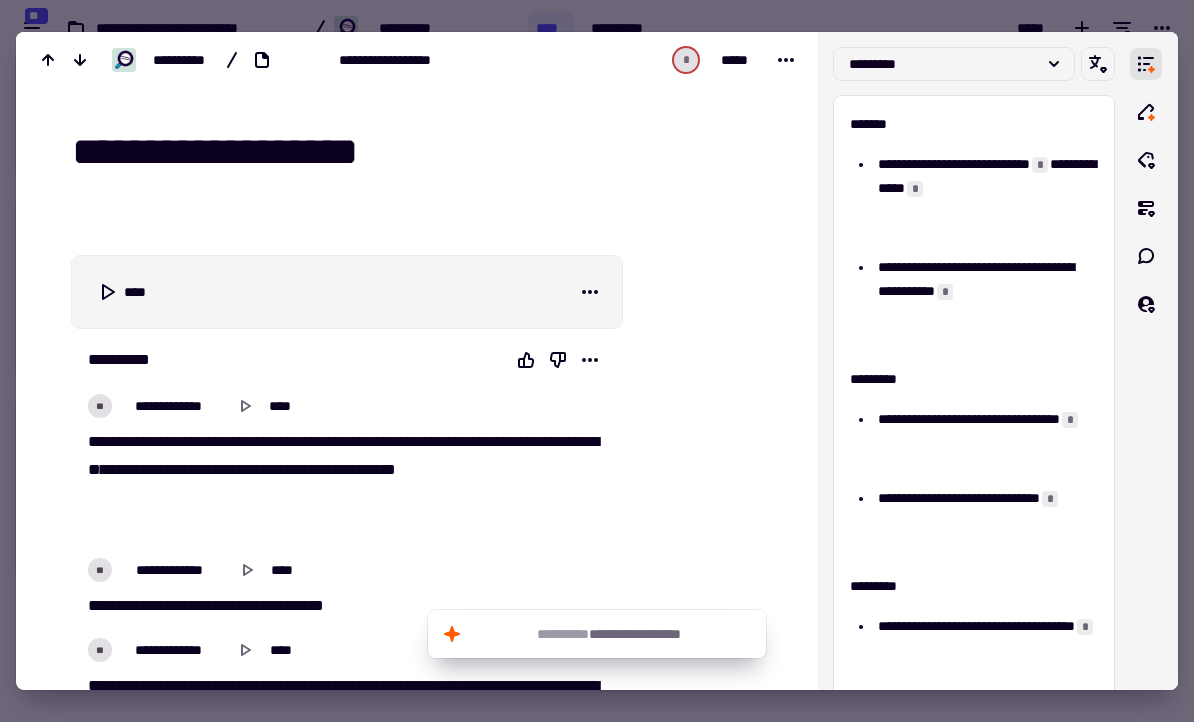 click at bounding box center [597, 361] 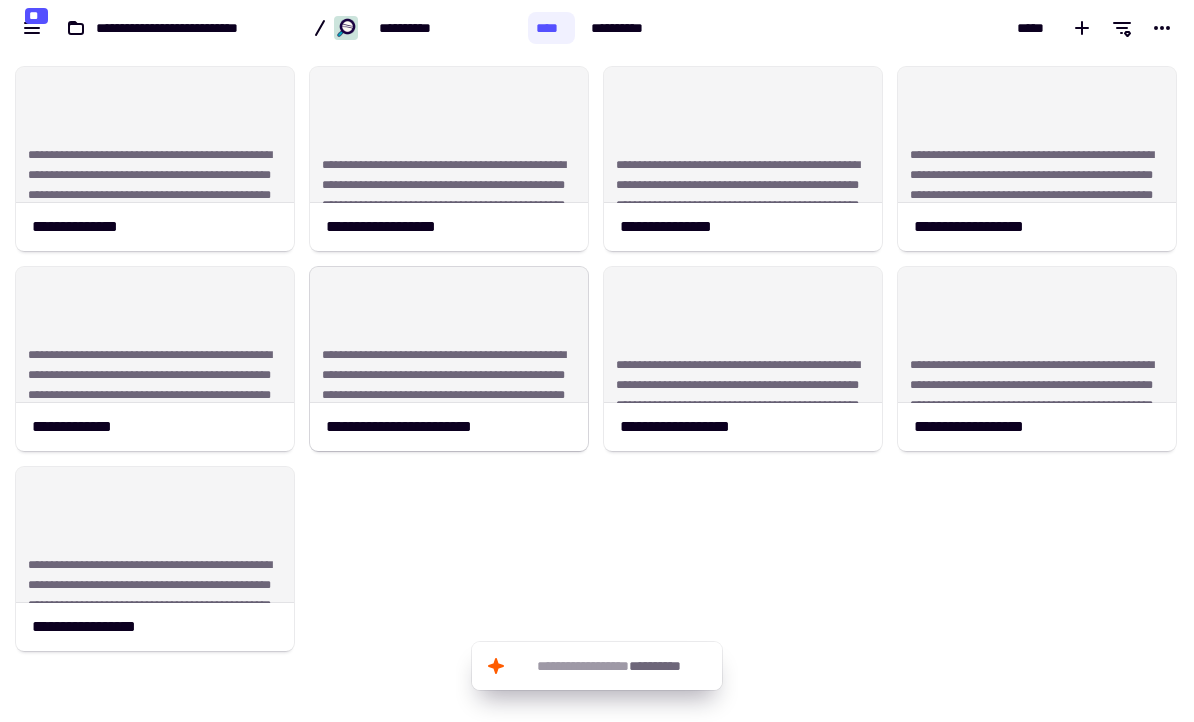 scroll, scrollTop: 982, scrollLeft: 0, axis: vertical 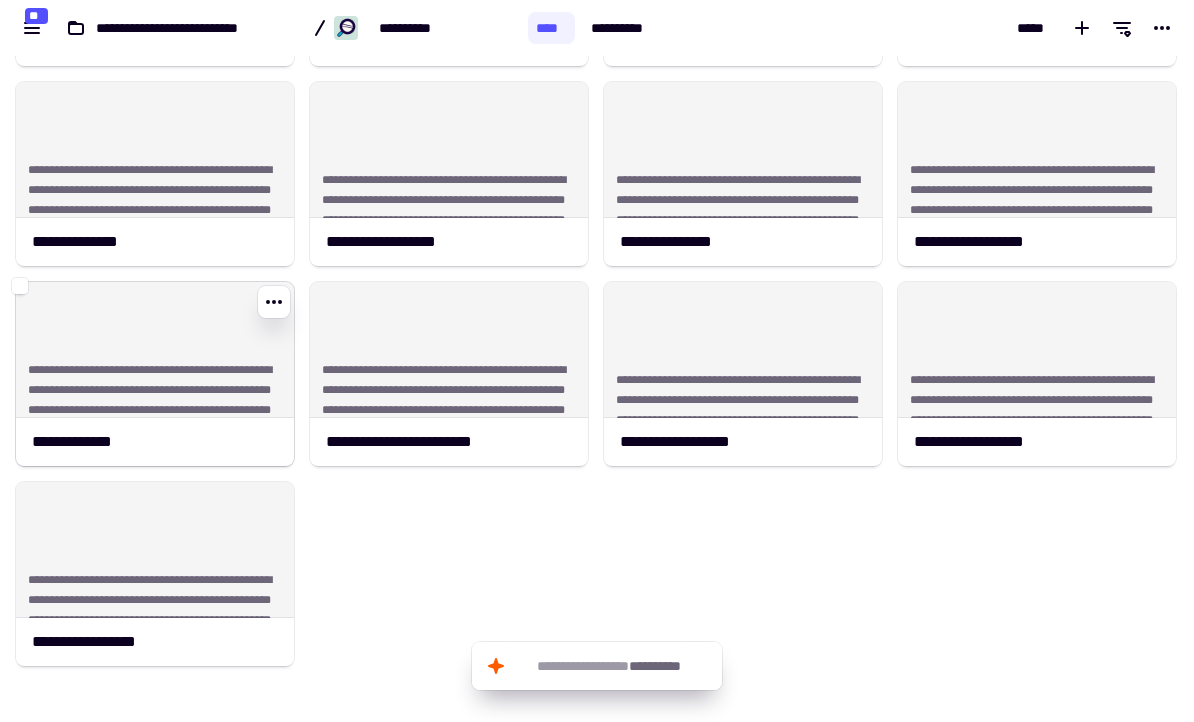 click on "**********" 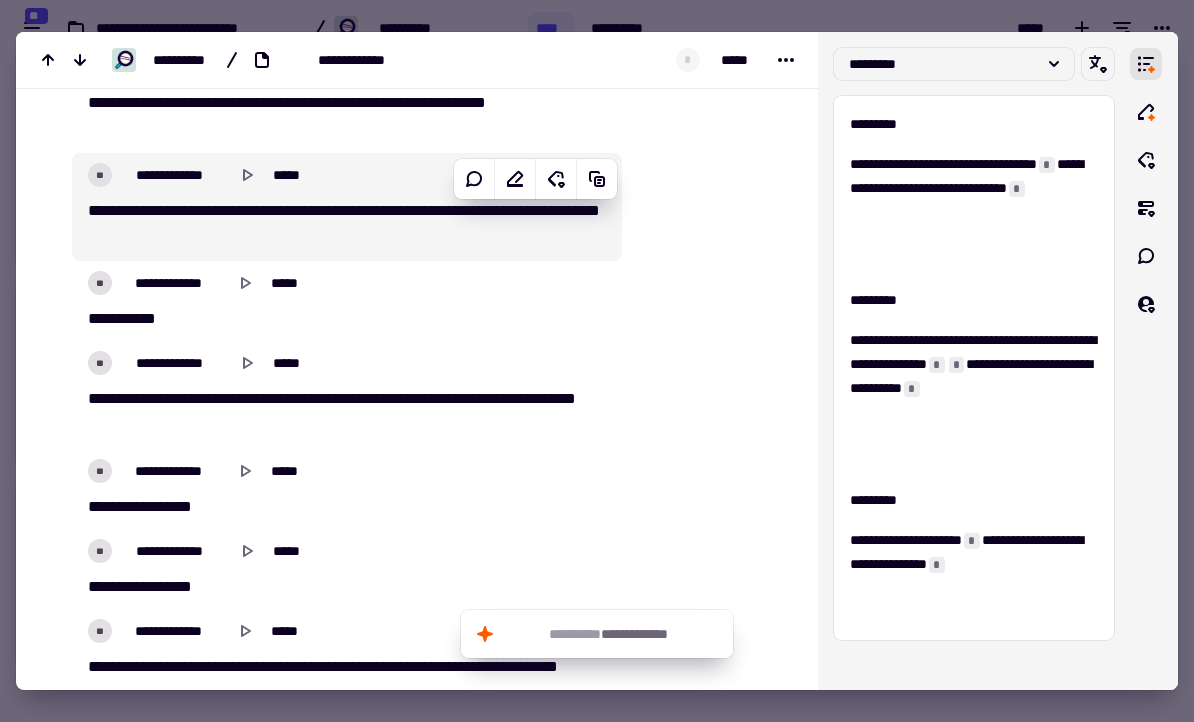 scroll, scrollTop: 6730, scrollLeft: 0, axis: vertical 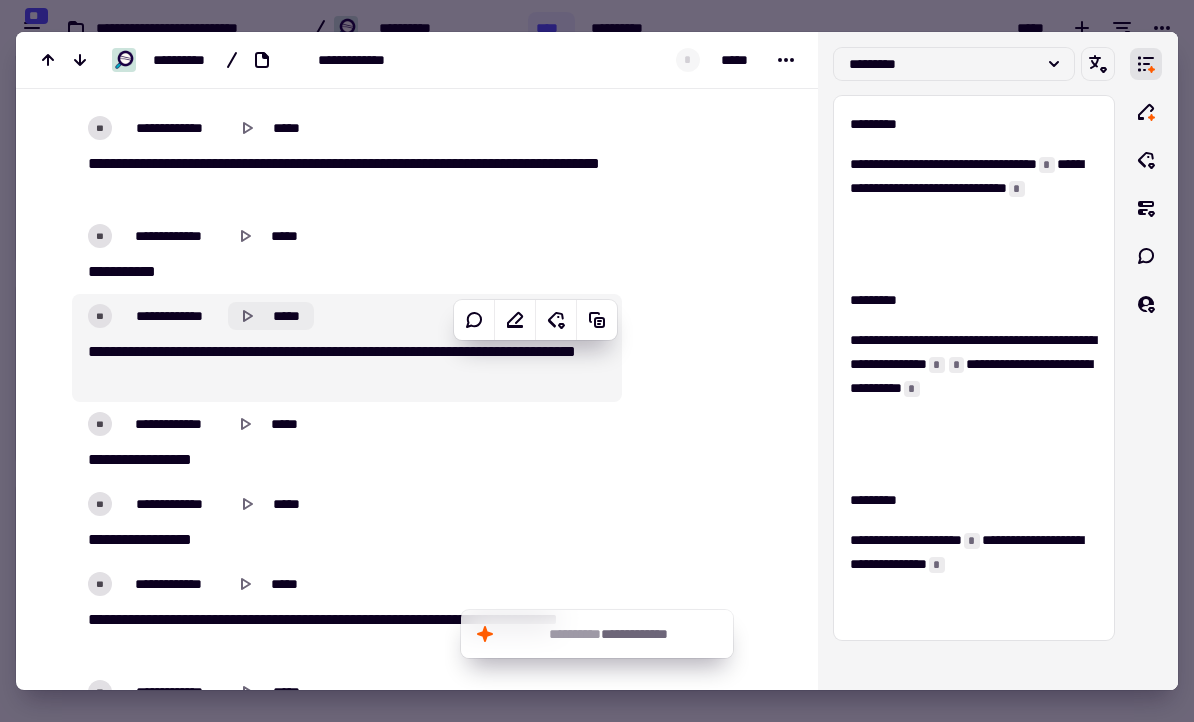 click 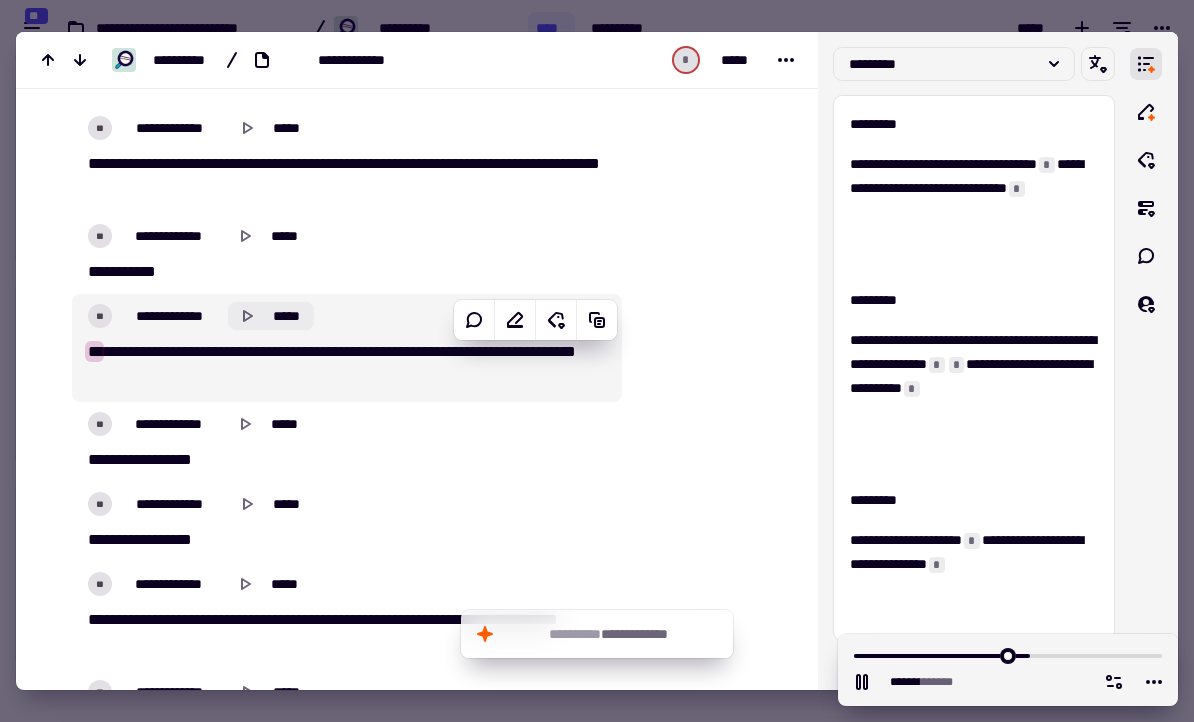 click 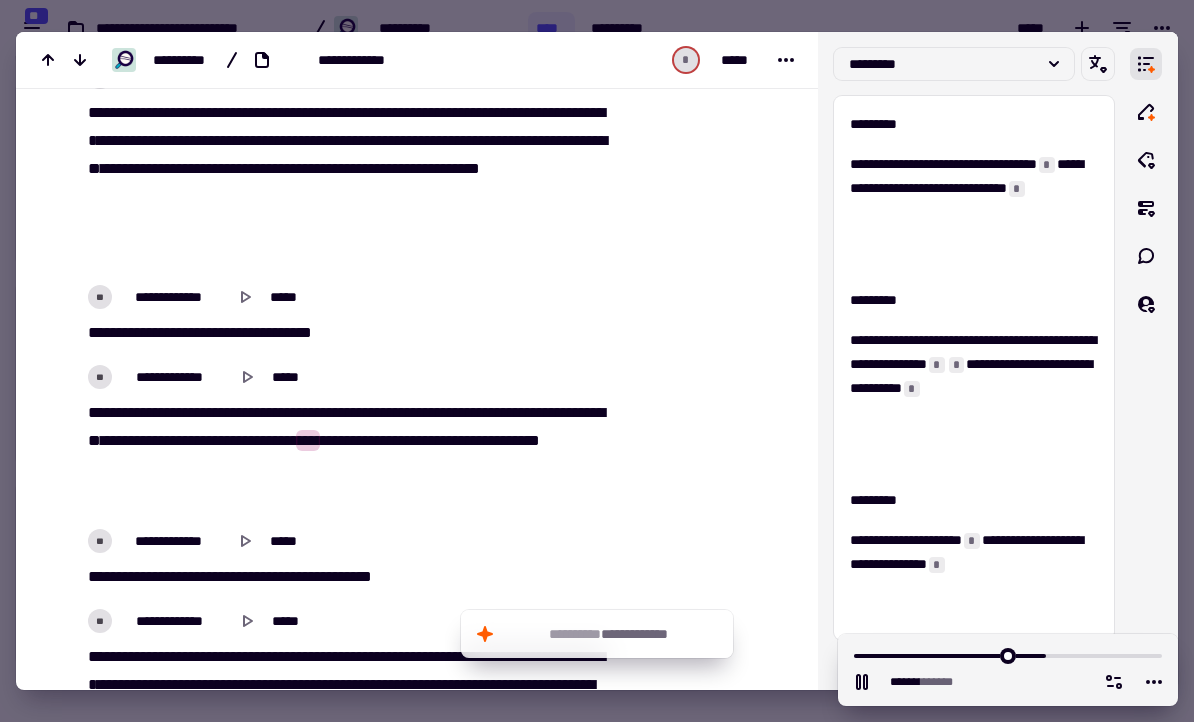 scroll, scrollTop: 7421, scrollLeft: 0, axis: vertical 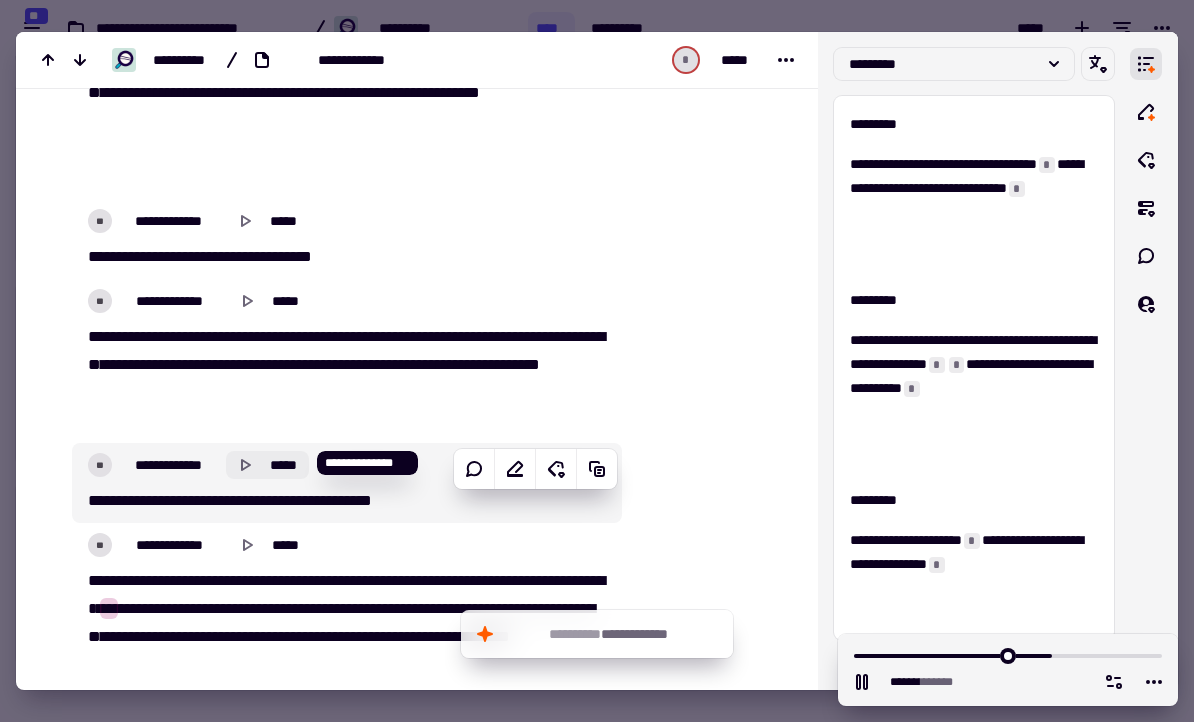 click 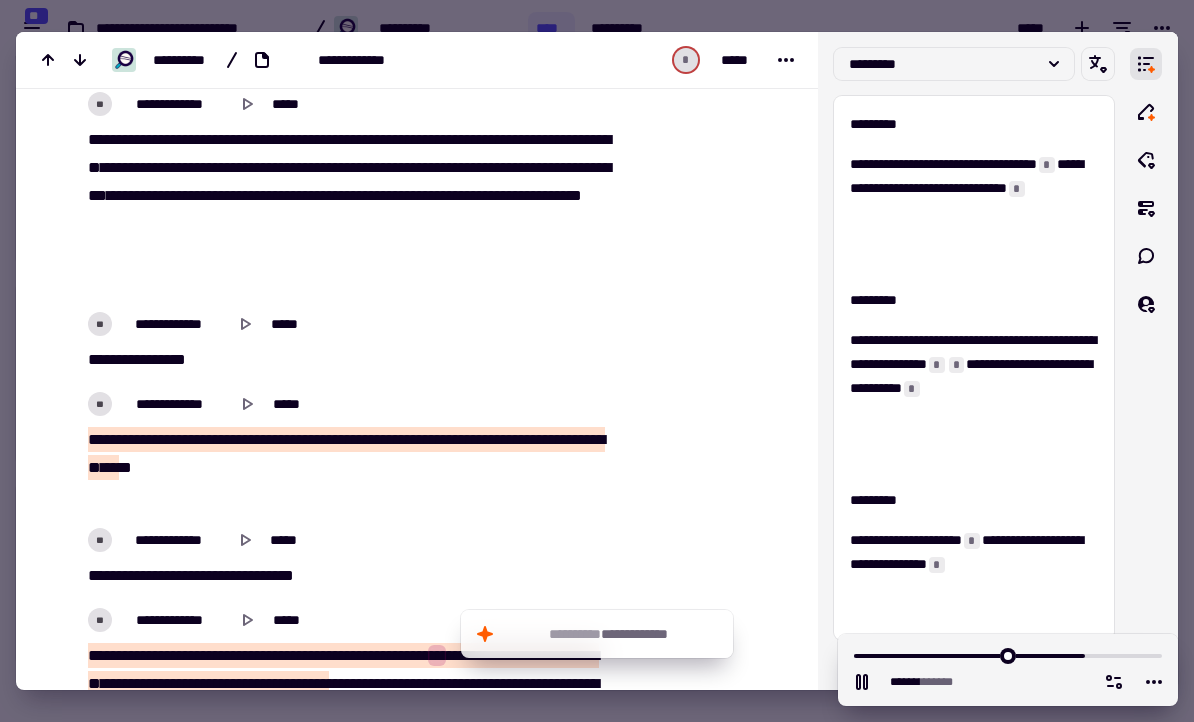 scroll, scrollTop: 8692, scrollLeft: 0, axis: vertical 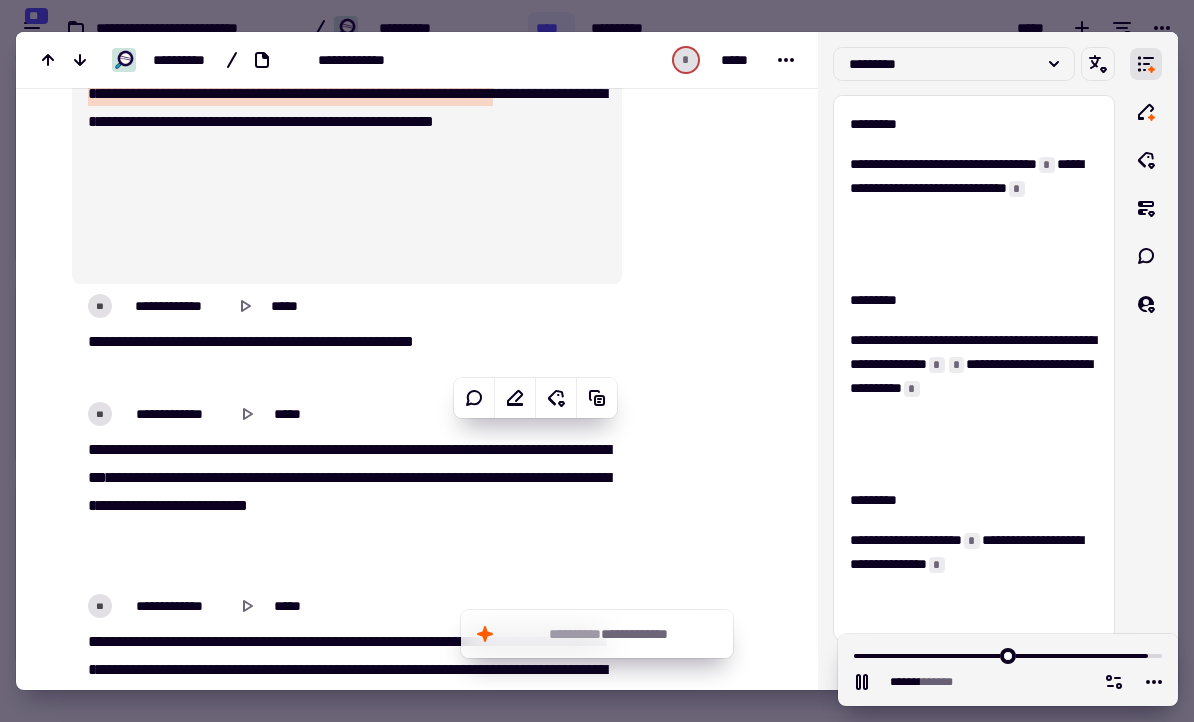 type on "****" 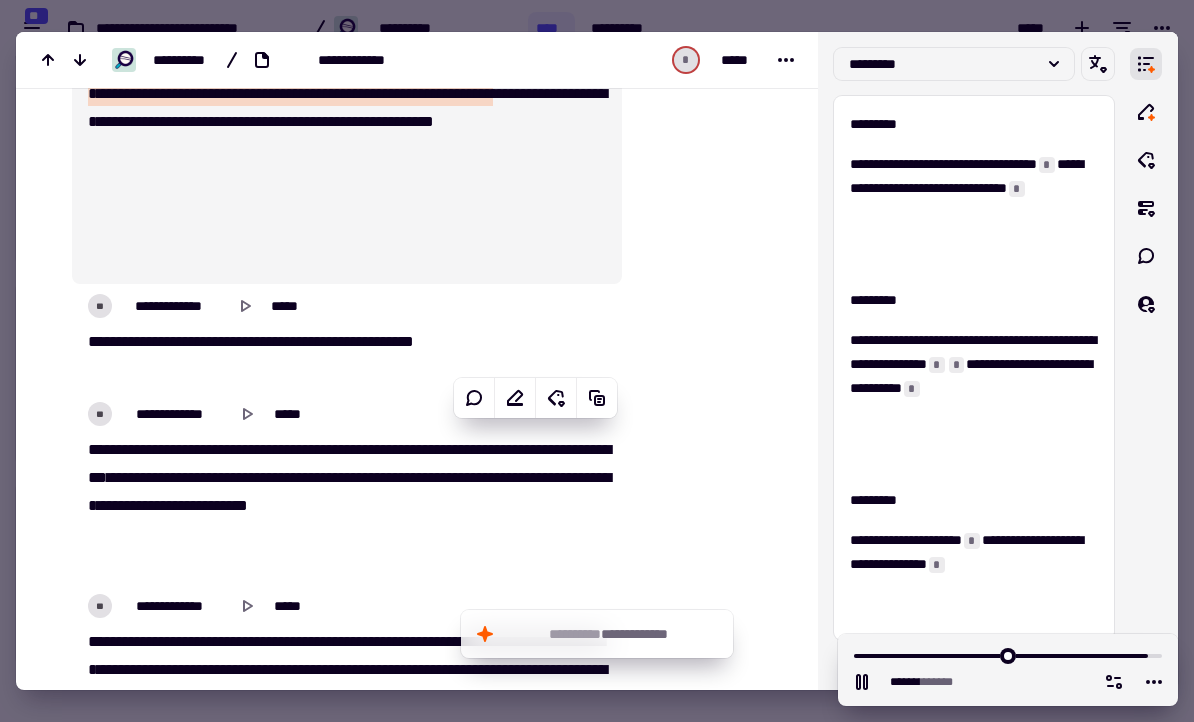 click at bounding box center (597, 361) 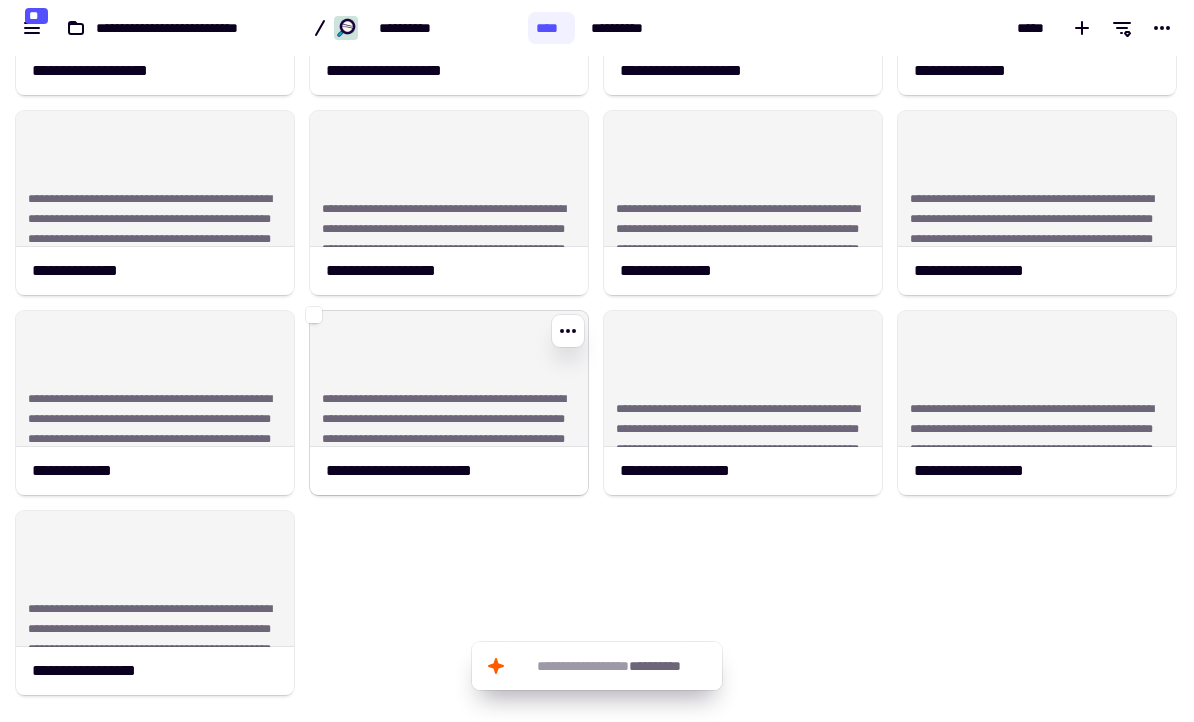 scroll, scrollTop: 936, scrollLeft: 0, axis: vertical 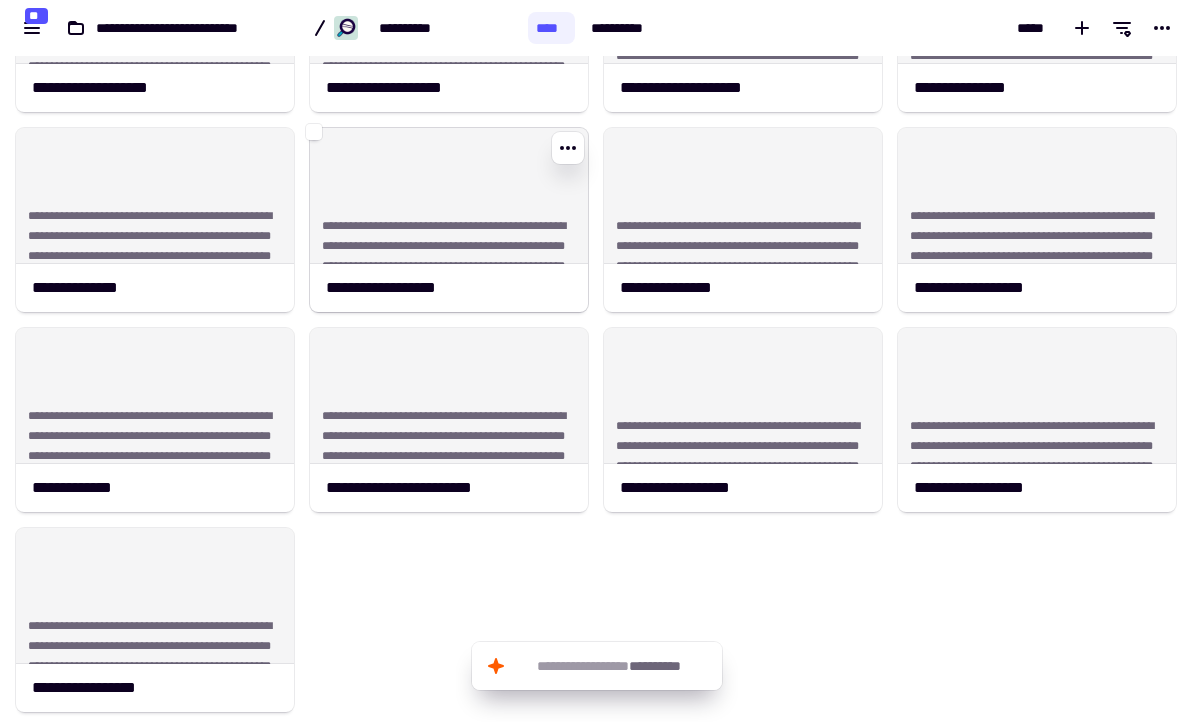 click on "**********" 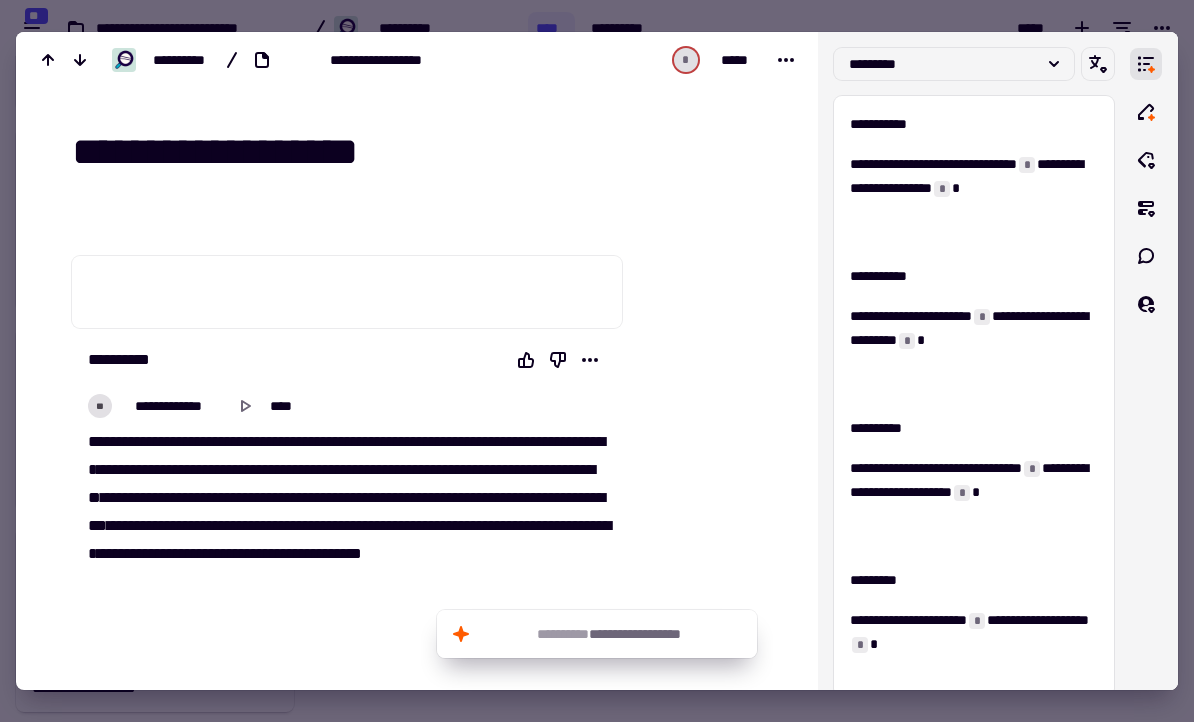 click on "***" at bounding box center [296, 441] 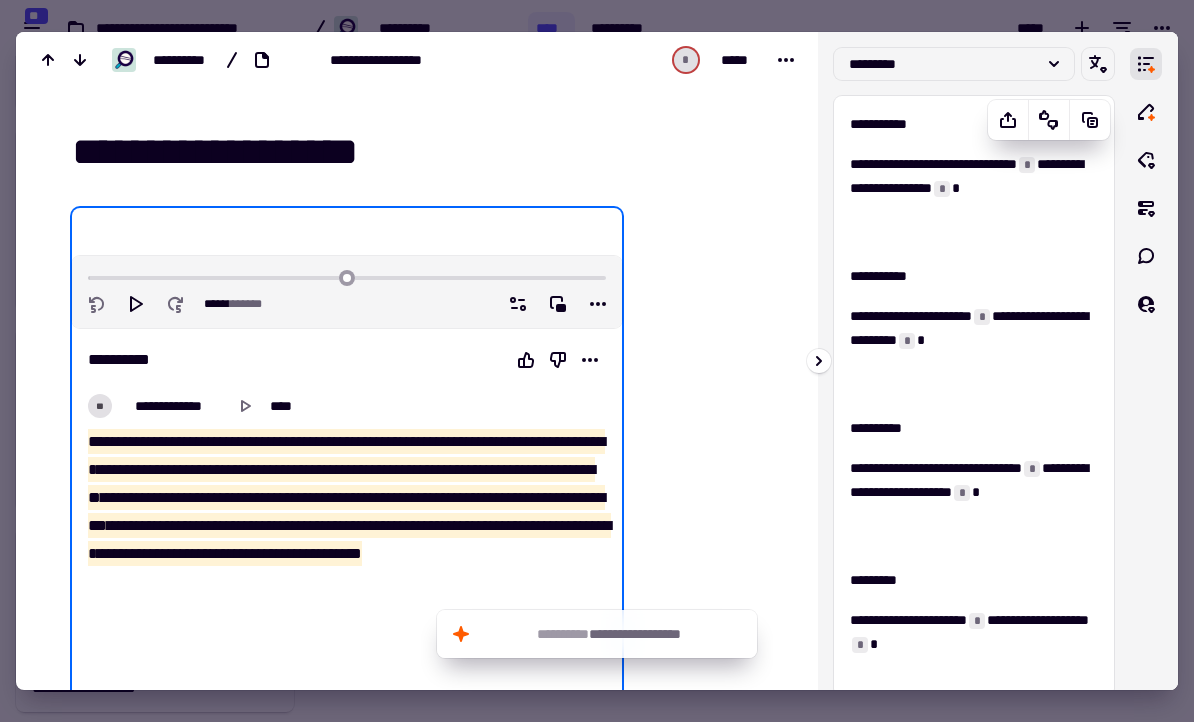 type on "****" 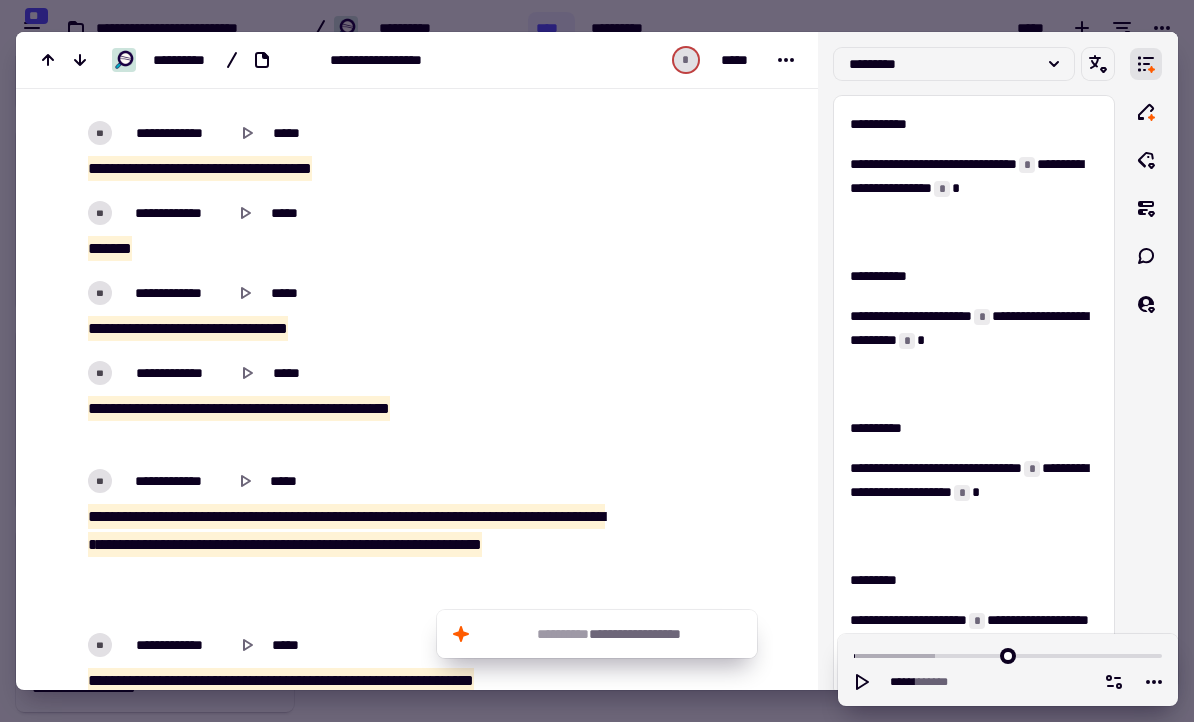 scroll, scrollTop: 11198, scrollLeft: 0, axis: vertical 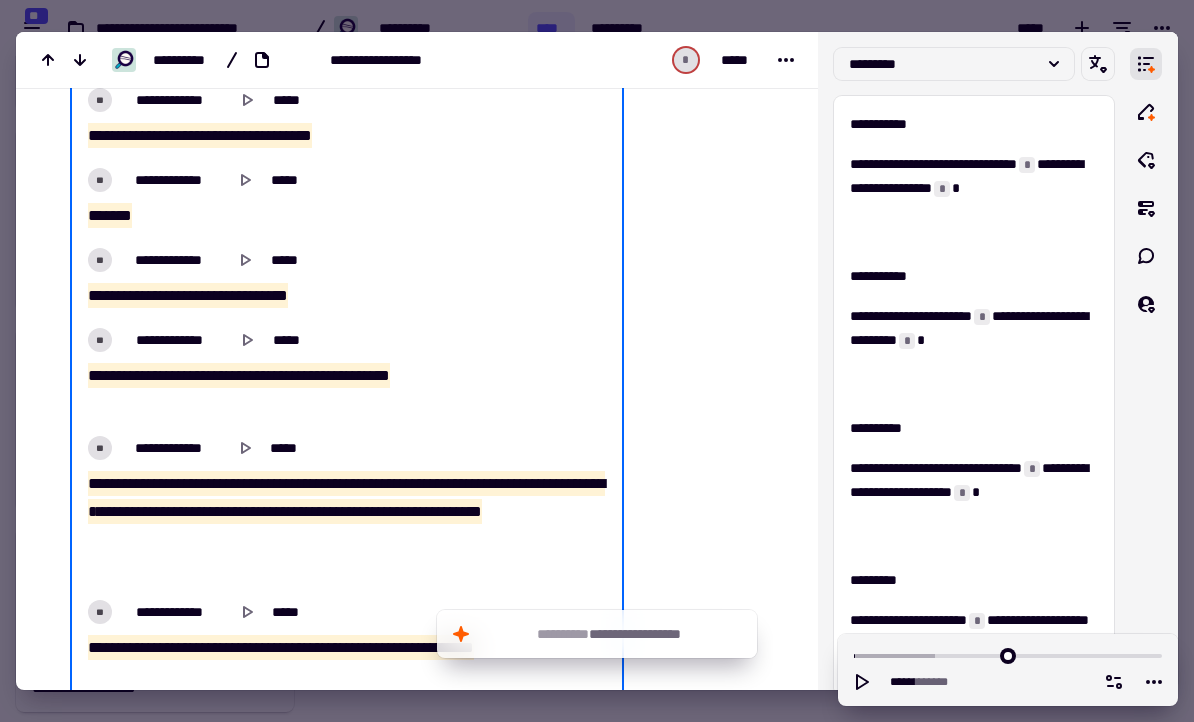 click at bounding box center [597, 361] 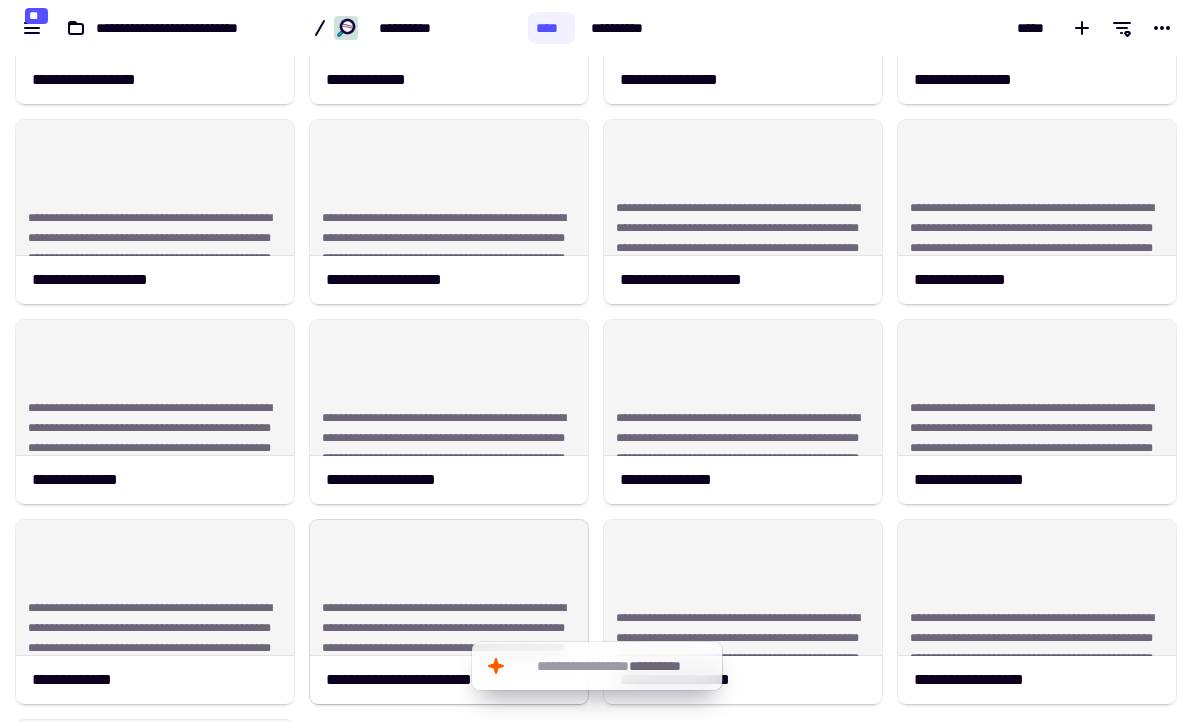 scroll, scrollTop: 723, scrollLeft: 0, axis: vertical 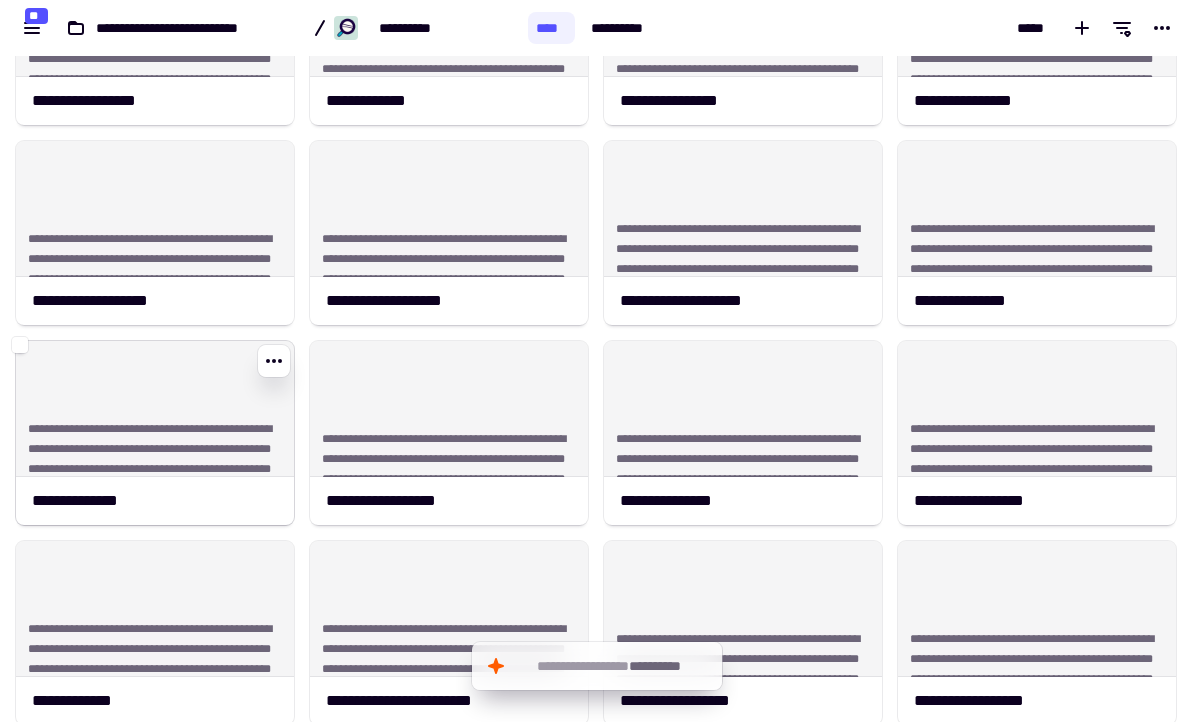 click on "**********" 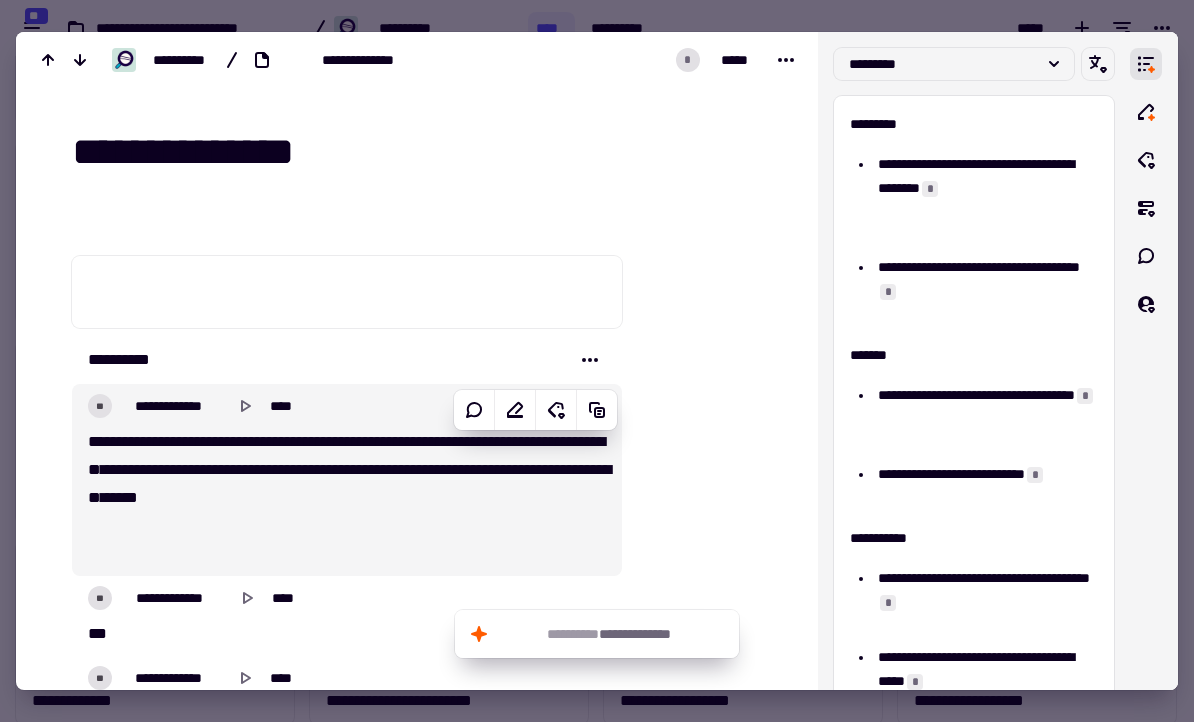 click on "*   **   *   **   **   **   **   **   *   **   *   *   ***   **   *   **   **   *   **   **   **   **   ***   *   **   ***   *   *   *   *   *   **   **   **   **   **   **   *   **   *   *   ***   *   **   *   **   *   *   *   **   **   **   *   **   *   **   **   *   ***   **   ***   **   *   **   **   *   **" at bounding box center [347, 498] 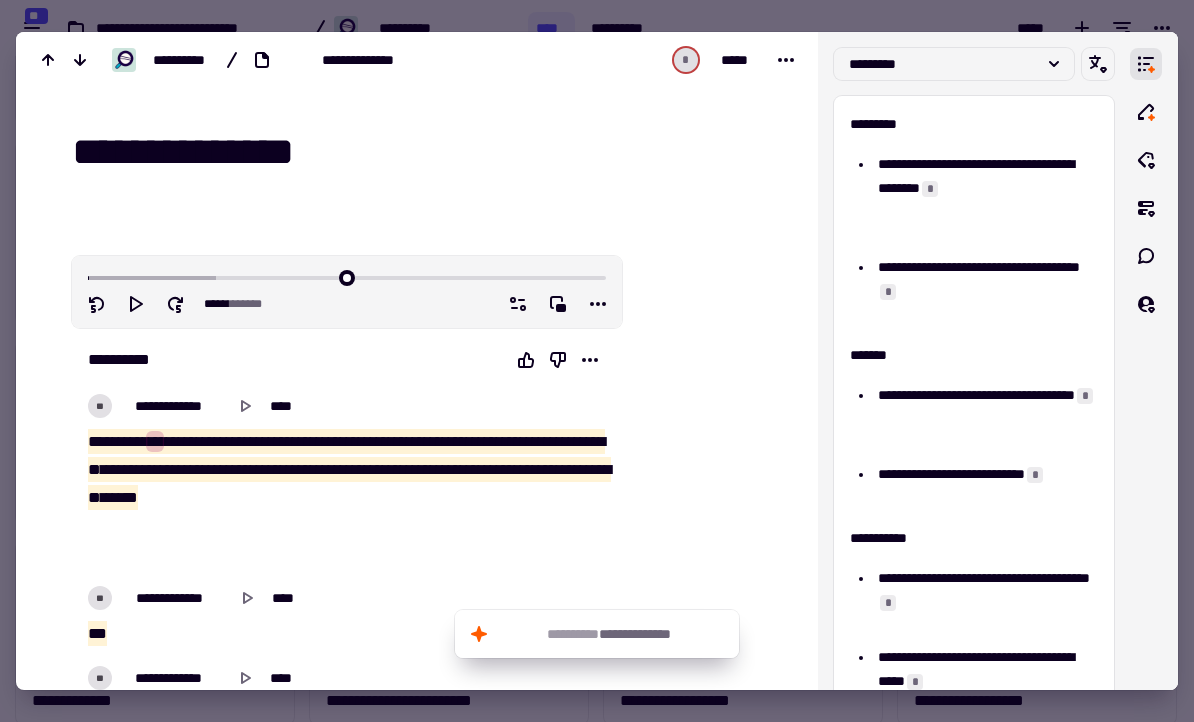 type on "****" 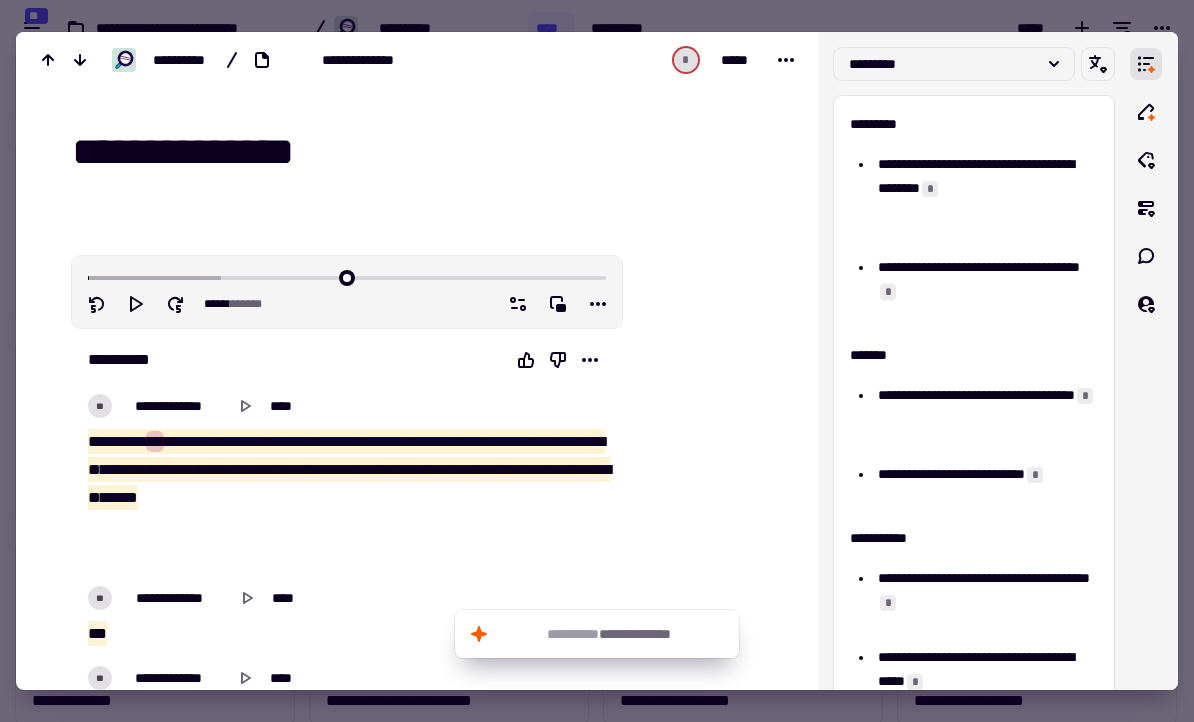 click on "**********" at bounding box center (429, 152) 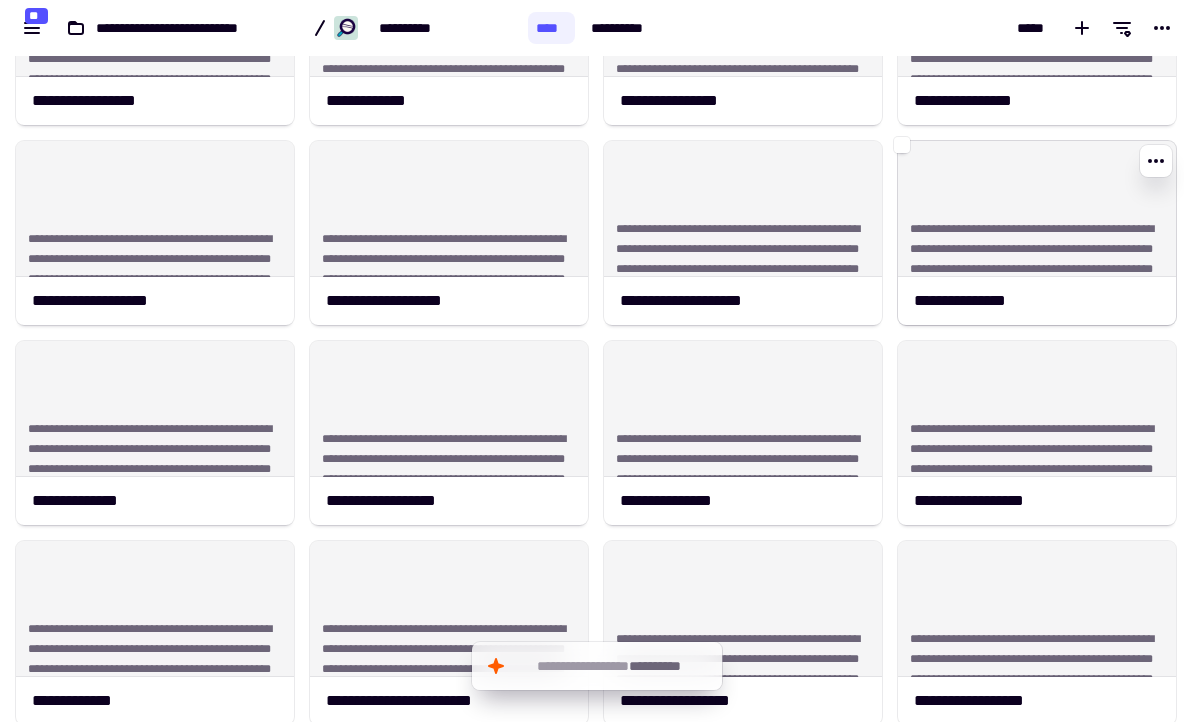 click on "**********" 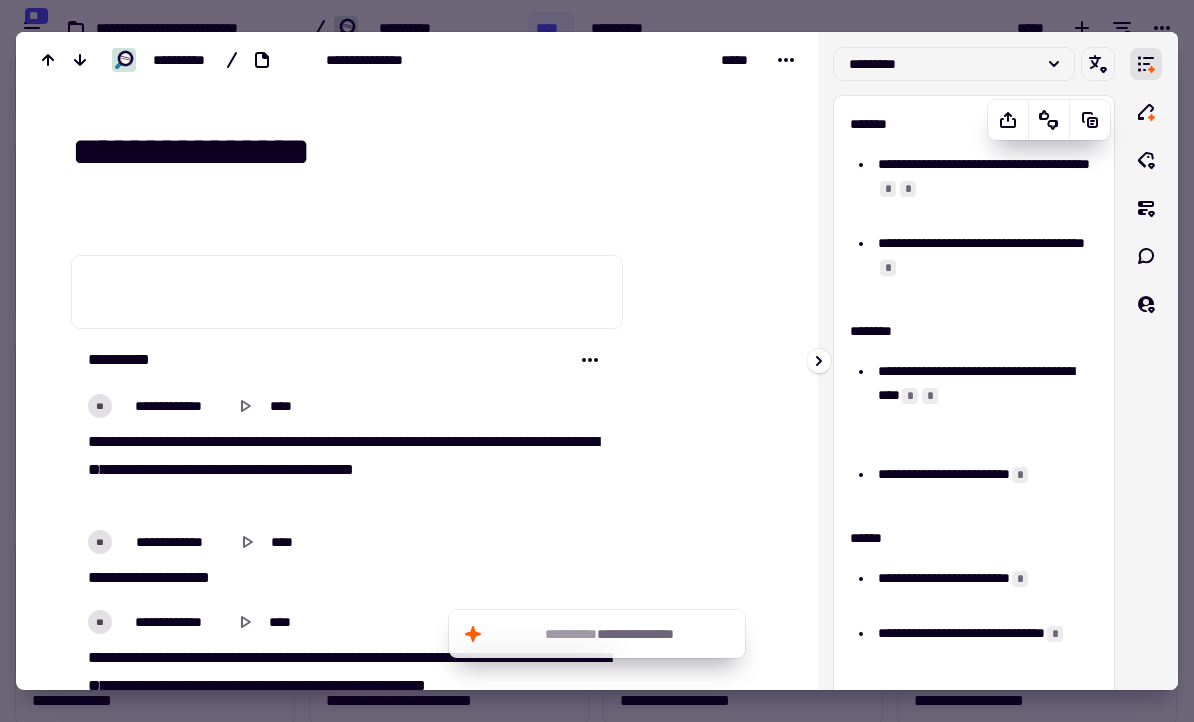 click on "*" at bounding box center [572, 441] 